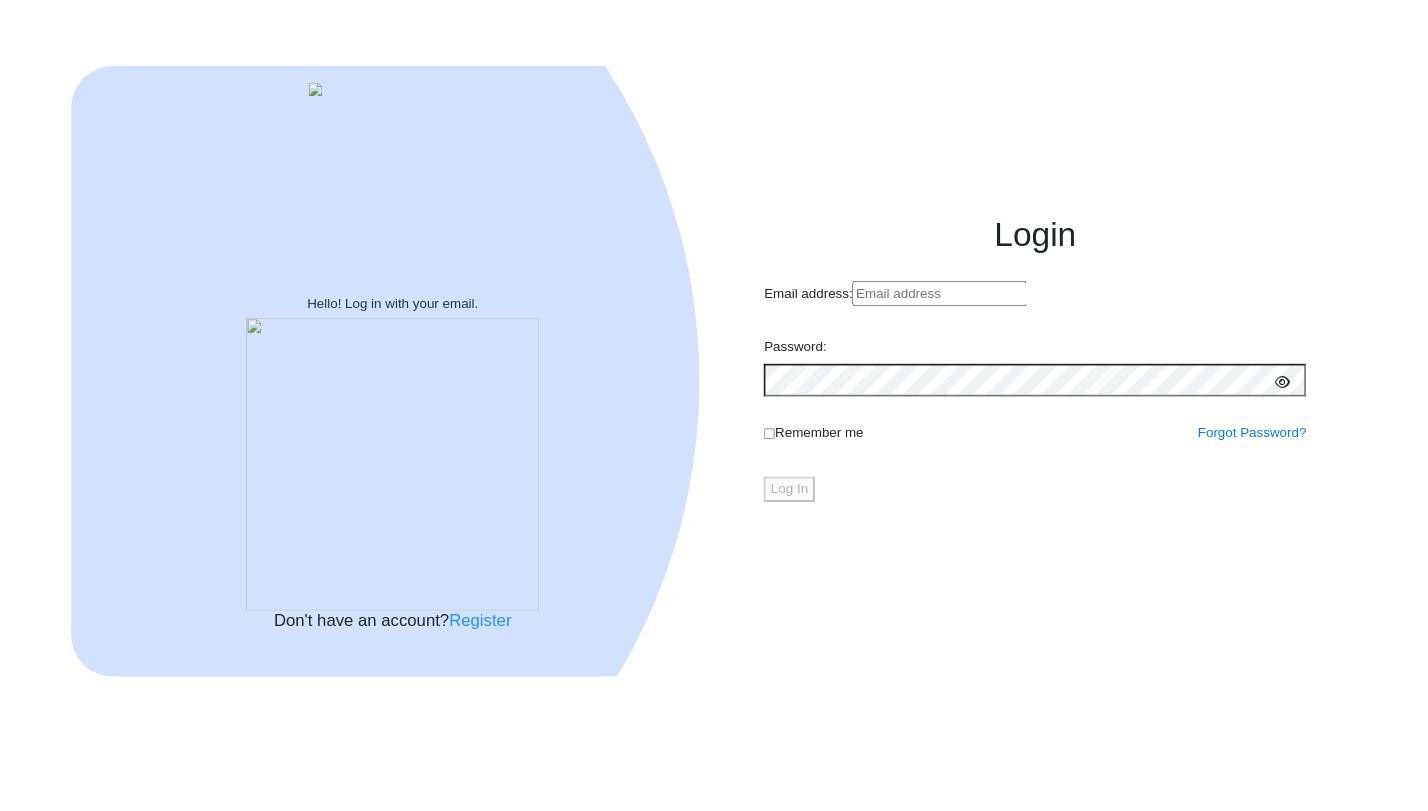 scroll, scrollTop: 0, scrollLeft: 0, axis: both 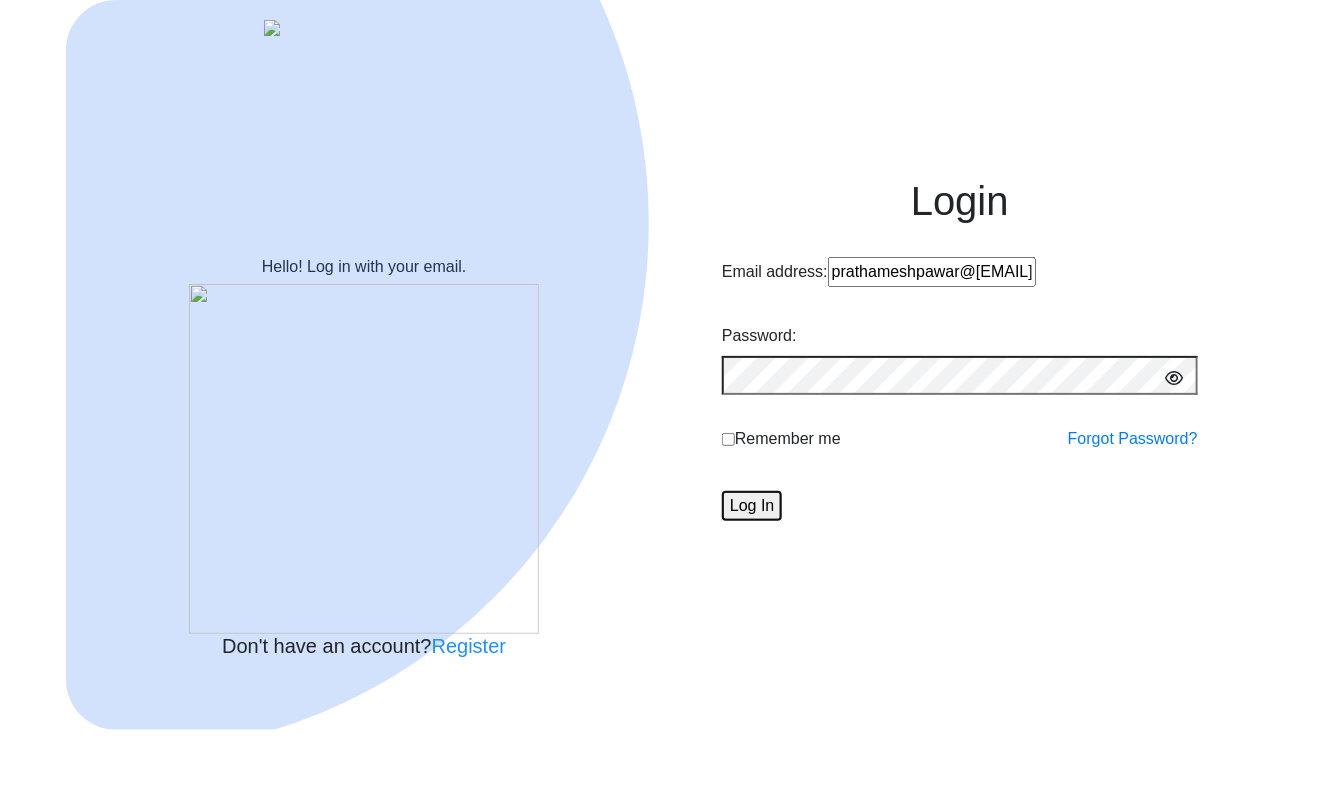 click on "Log In" at bounding box center (752, 506) 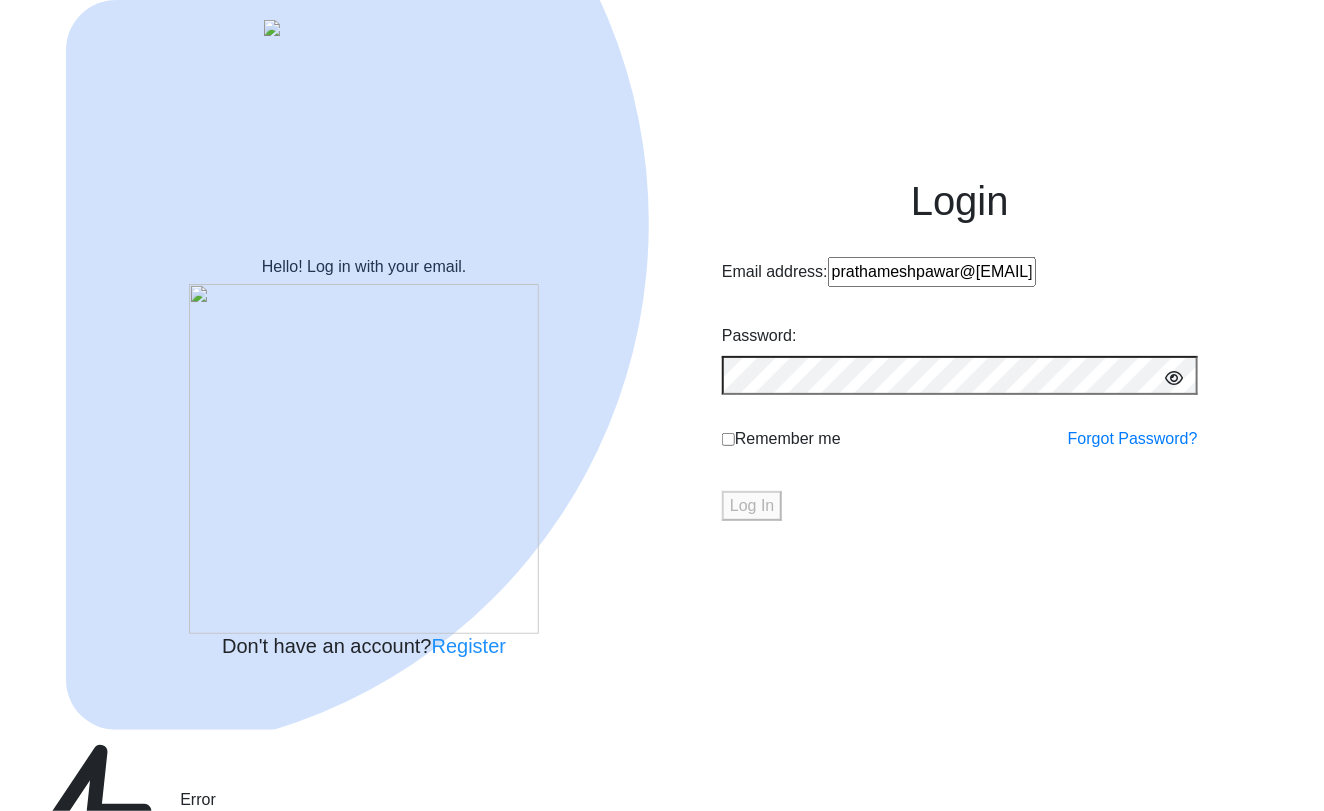 click on "prathameshpawar@edulab.in" at bounding box center (932, 272) 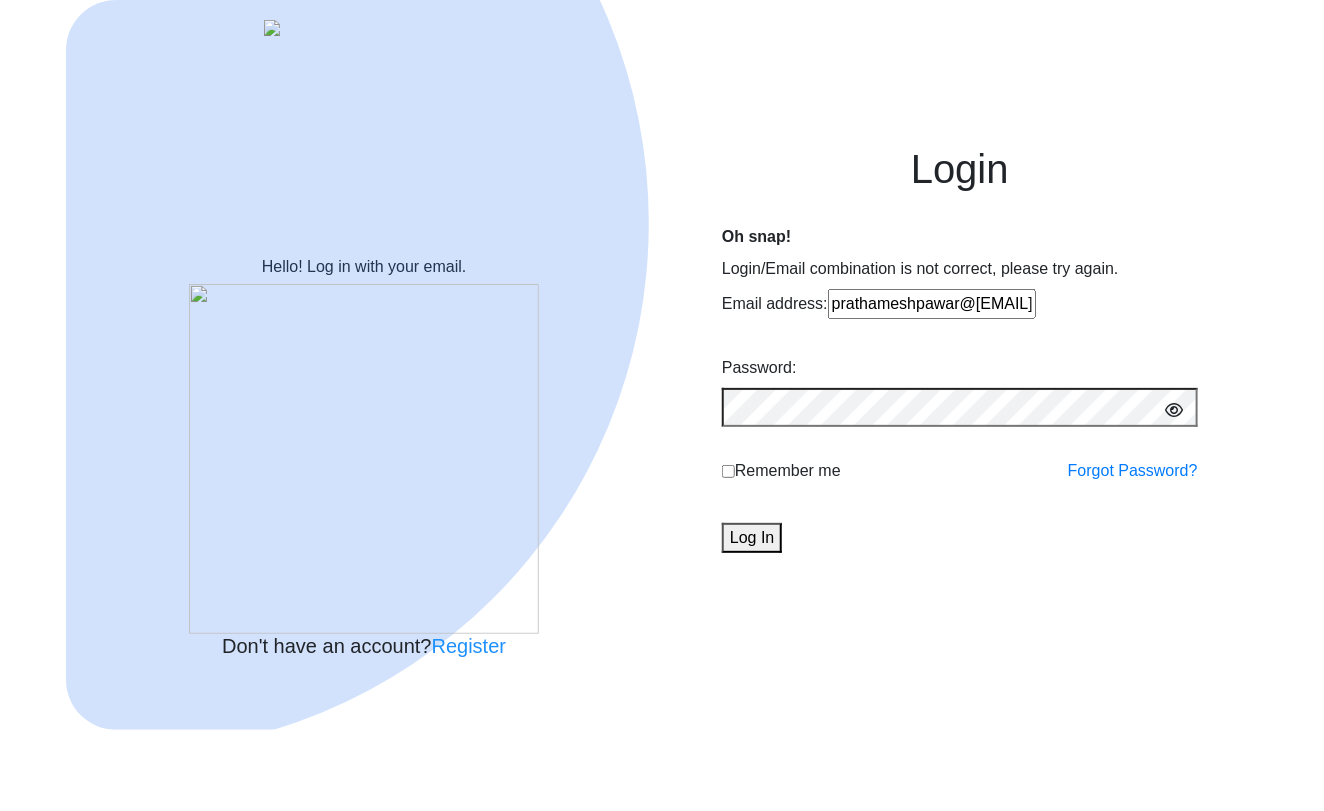 type on "prathameshpawar@edulab.inn" 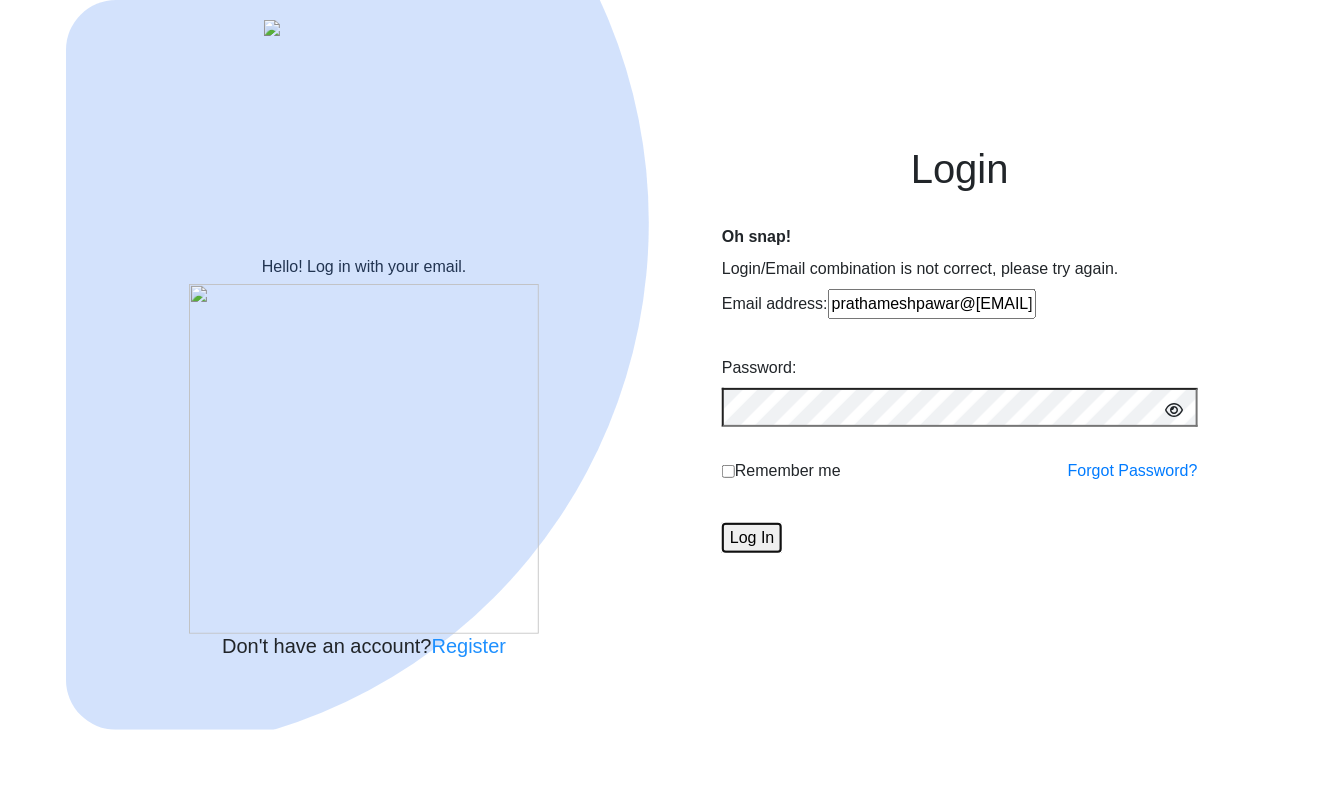 click on "Log In" at bounding box center (752, 538) 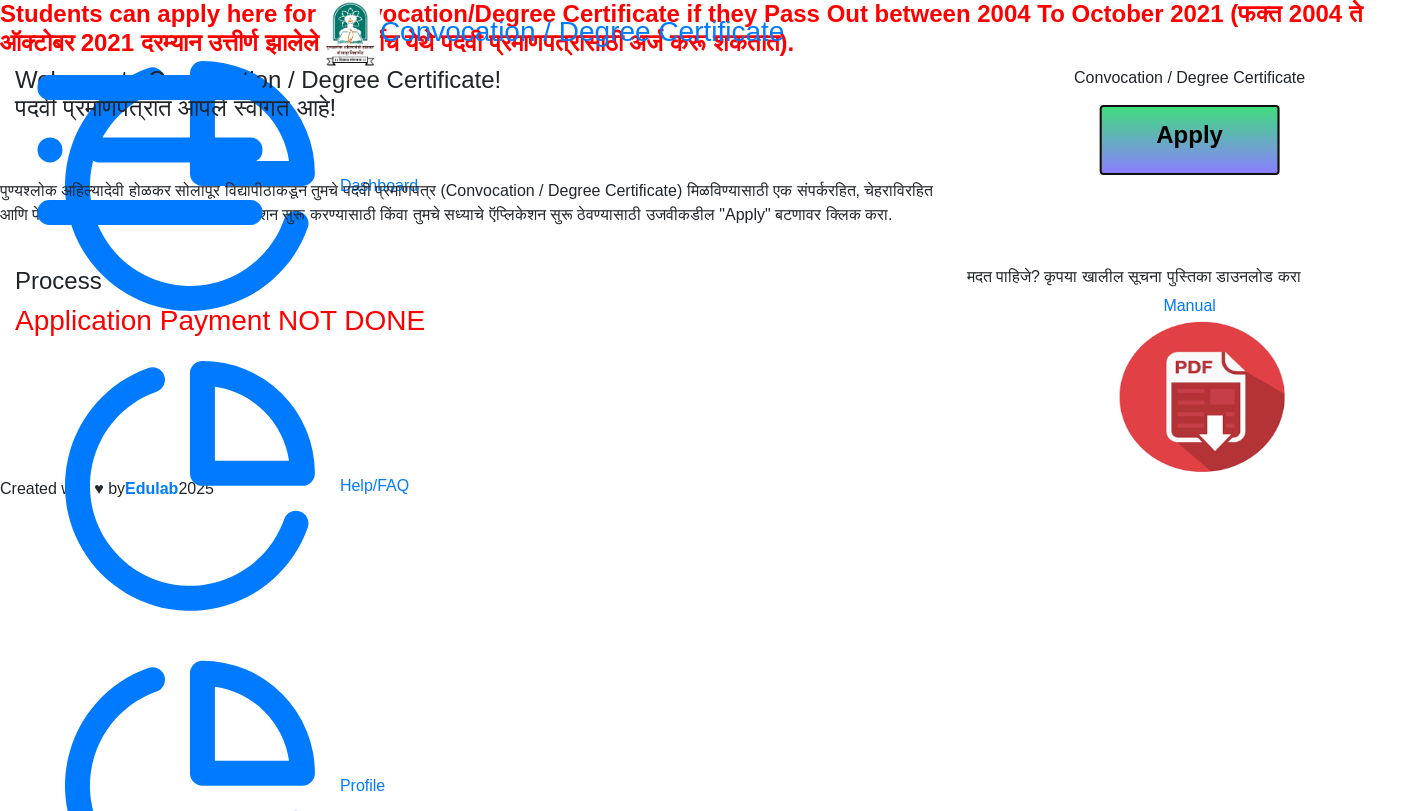 click on "Apply" at bounding box center [1190, 134] 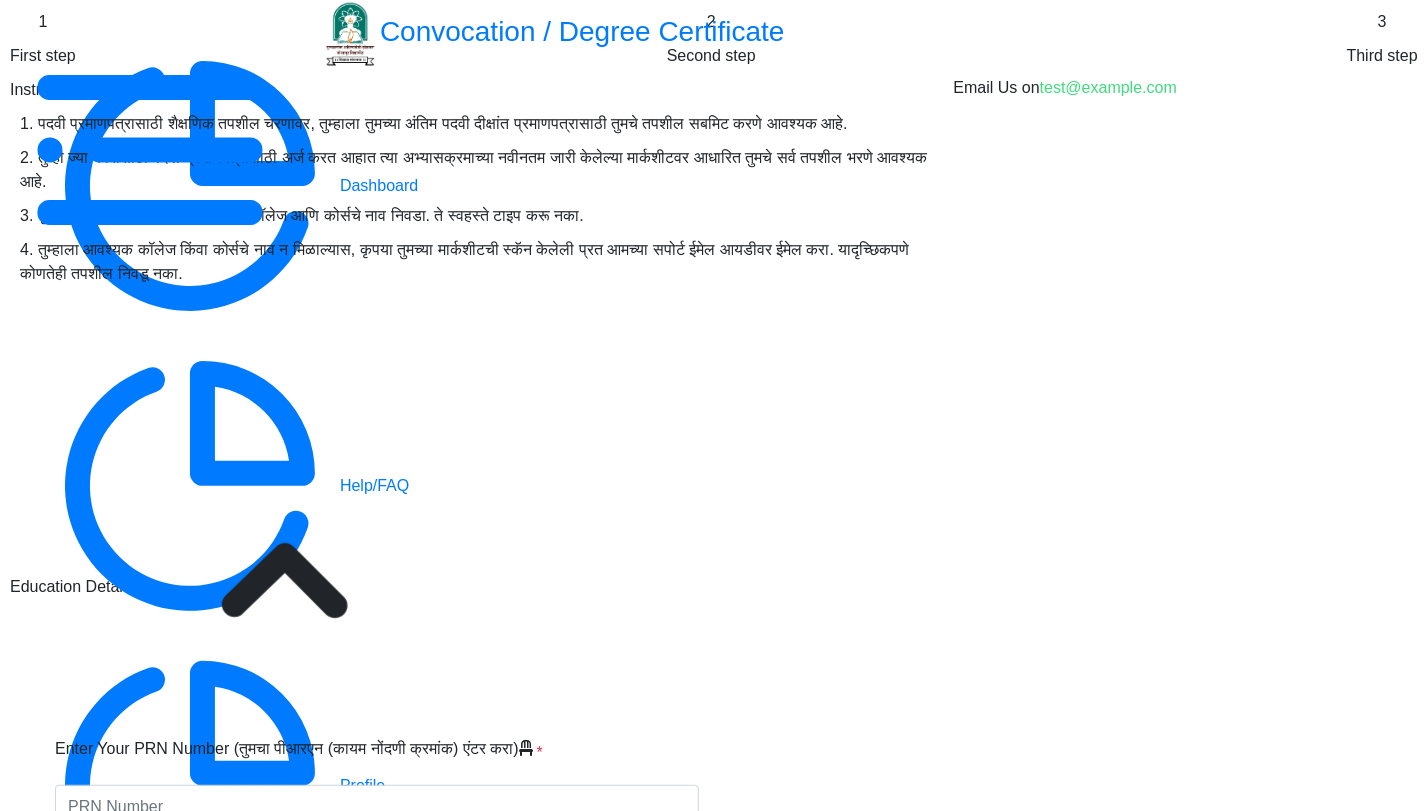 scroll, scrollTop: 386, scrollLeft: 0, axis: vertical 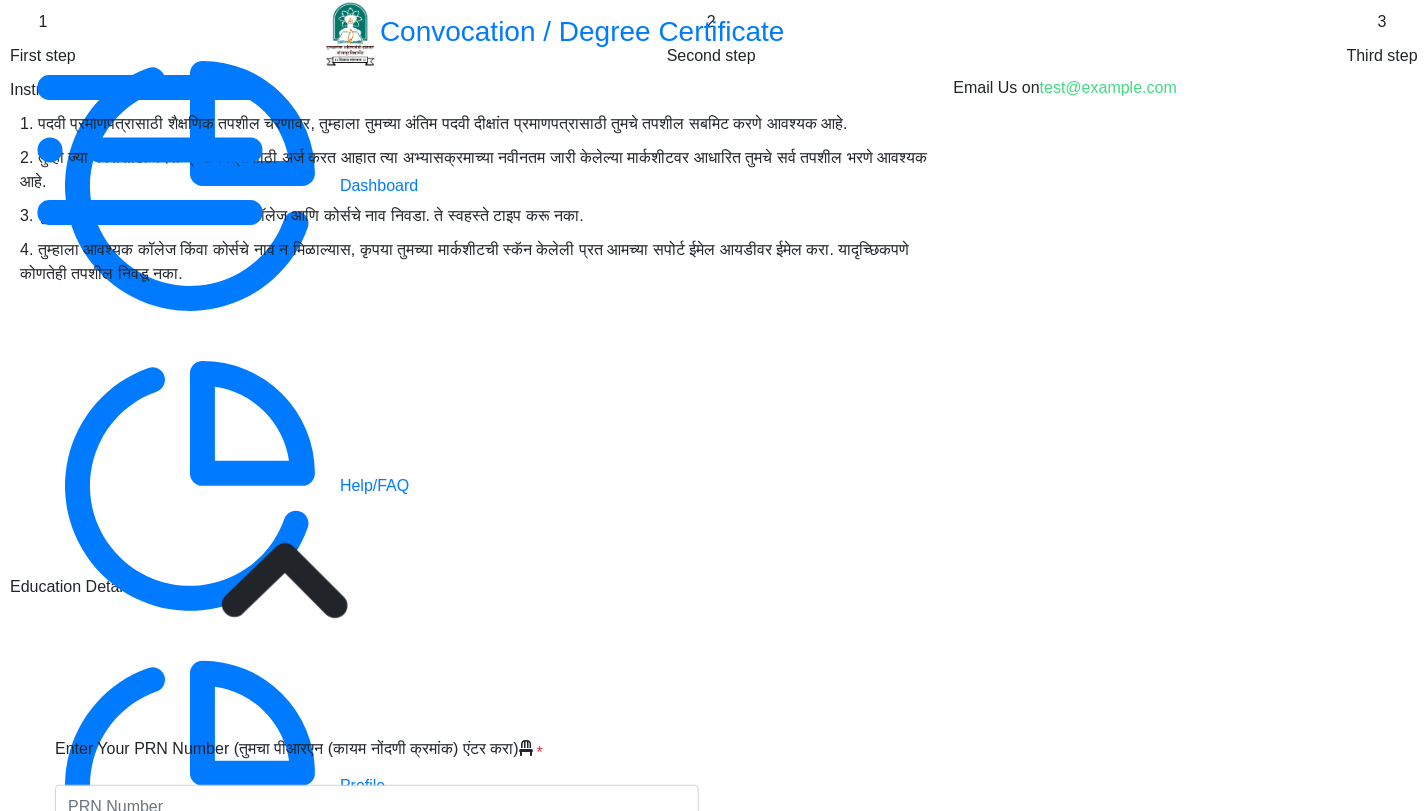 drag, startPoint x: 385, startPoint y: 230, endPoint x: 850, endPoint y: 216, distance: 465.2107 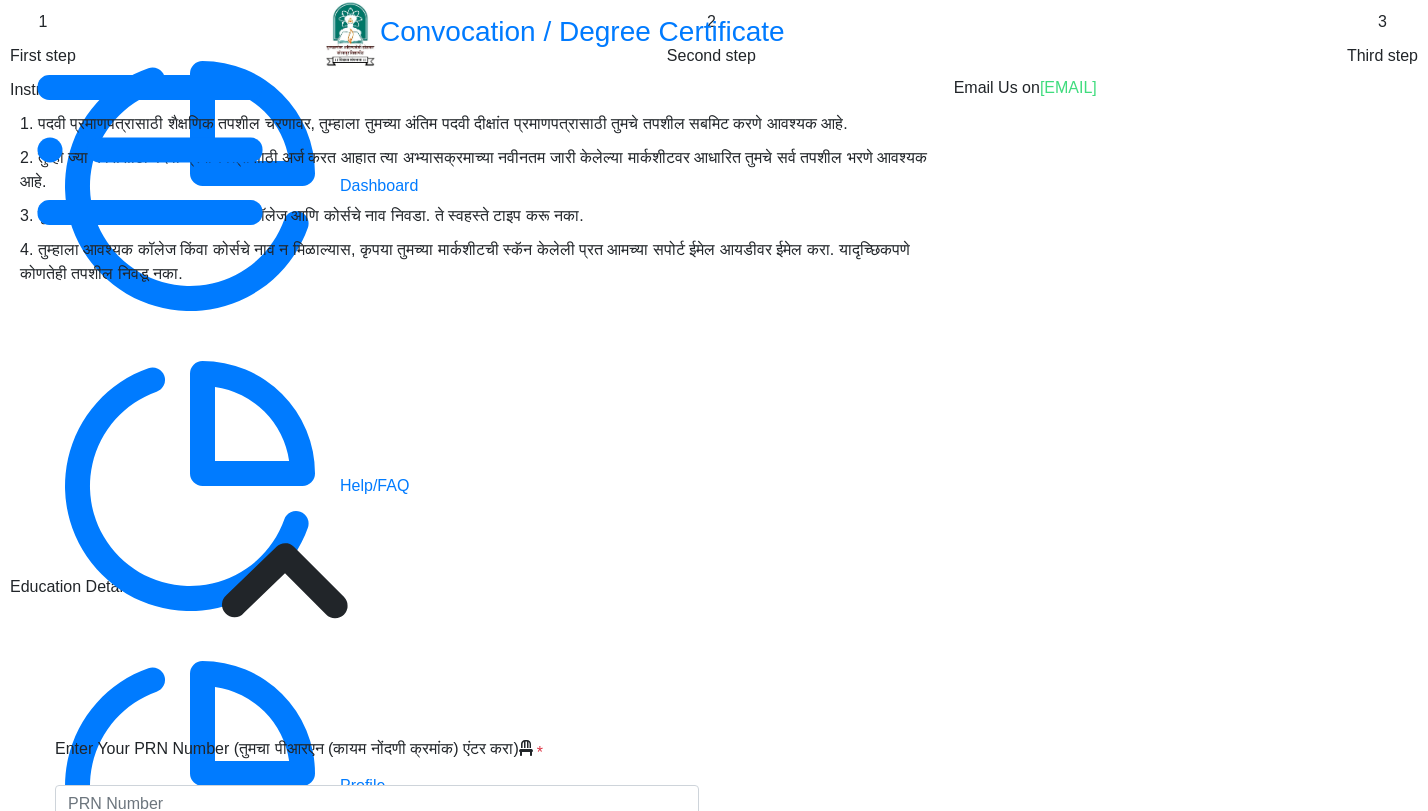 scroll, scrollTop: 0, scrollLeft: 0, axis: both 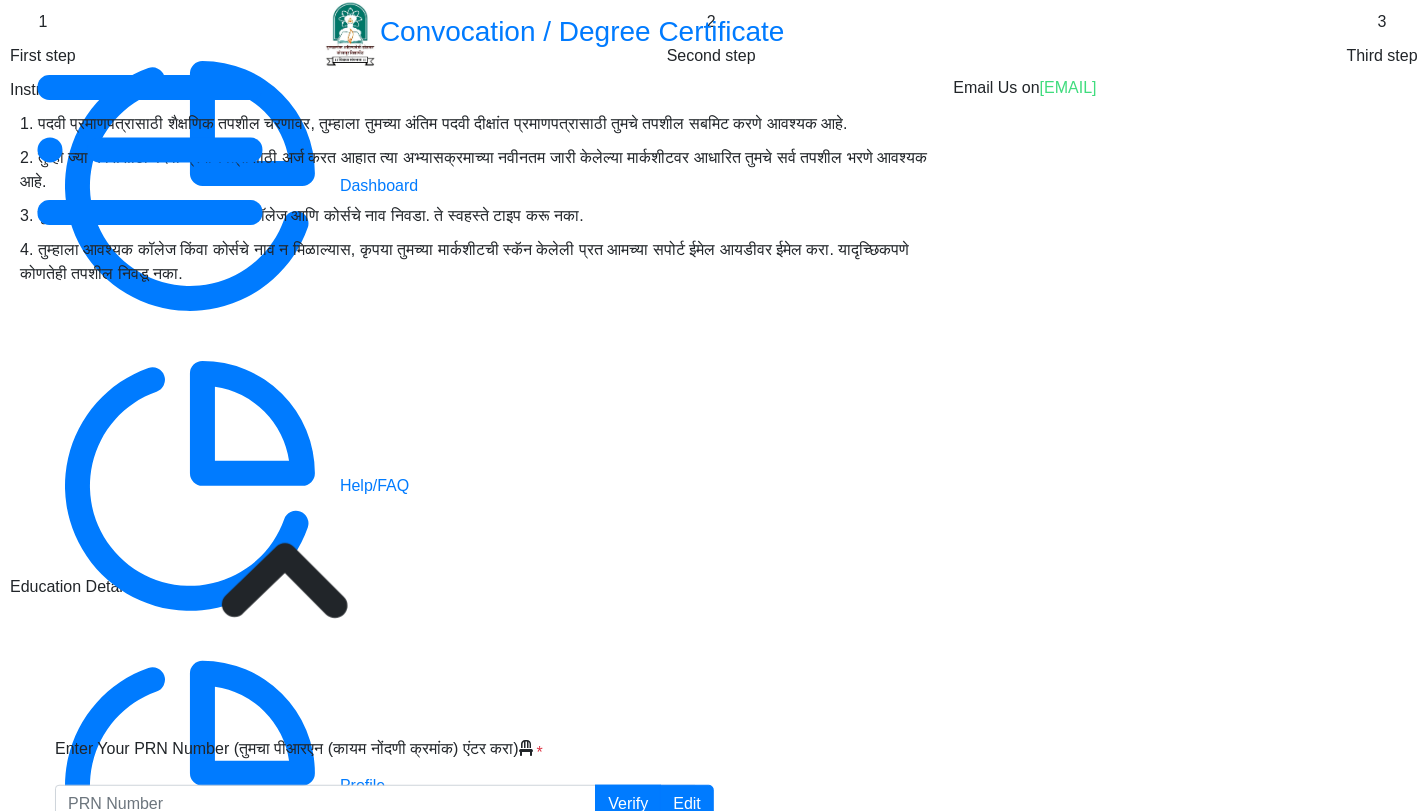 click on "Select College Name A.G.Patil Institute of Technology A.R.Burla Mahila Varishtha Mahavidyalaya Akshar Multipurpose Social Trust's Ascent College Ardhanari Nateshwar Mahavidyalaya, Velapur Ardhnari Nateshwar Mahavidyalaya Arts and Commerce College Arts and Commerce College (ACCM) ASCENT College,Solapur B. P. Sulakhe Commerce College B.C.A., B.B.A. and B.C.S. College B.P. Sulakhe Commerce College , Barshi Babanrao Shinde Shikshan Shastra Mahavidyalaya, Bairagwadi Baburao Patil College of Arts and Science Baliramdada Bansode Shikshanshastra Mahavidyalaya Baliramdada Bansode Shikshanshastra Mahavidyalaya Chale Pandharpur Bhagwant Institute Of Technology Bharat Mahavidyalaya Bharat Mahavidyalaya, Jeur(C.Rly) Bharatratna Indira Gandhi College of Engineering Brahmdevdada Mane Institute of Technology Bramhadevdada Mane Institute of Technology, Belati. C.B.Khedgi's Basweshwar Science,Raja Vijaysinh Commerce, Raja Jaysinh Arts College, Akkalkot College of Education" at bounding box center [208, 1007] 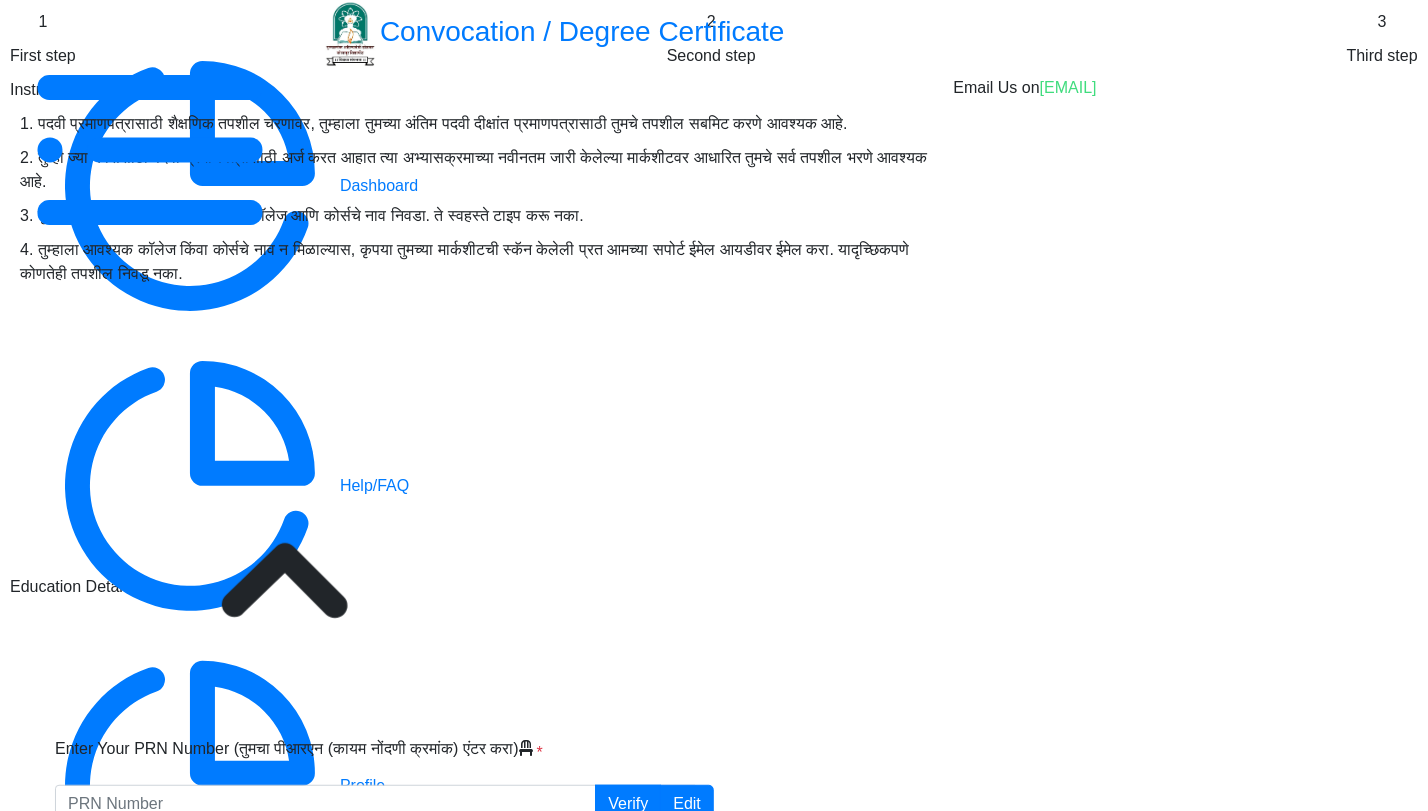 click on "Enter Your PRN Number (तुमचा पीआरएन (कायम नोंदणी क्रमांक) एंटर करा)   * Verify Edit Student Type (विद्यार्थी प्रकार)    * Select Student Type Regular External College Name (कॉलेजचे नाव)    * Select College Name A.G.Patil Institute of Technology A.R.Burla Mahila Varishtha Mahavidyalaya Akshar Multipurpose Social Trust's Ascent College Ardhanari Nateshwar Mahavidyalaya, Velapur Ardhnari Nateshwar Mahavidyalaya Arts and Commerce College Arts and Commerce College (ACCM) ASCENT College,Solapur B. P. Sulakhe Commerce College B.C.A., B.B.A. and B.C.S. College B.P. Sulakhe Commerce College , Barshi Babanrao Shinde Shikshan Shastra Mahavidyalaya, Bairagwadi Baburao Patil College of Arts and Science Baliramdada Bansode Shikshanshastra Mahavidyalaya Baliramdada Bansode Shikshanshastra Mahavidyalaya Chale Pandharpur Bhagwant Institute Of Technology Bharat Mahavidyalaya College of Education * *" at bounding box center [714, 1275] 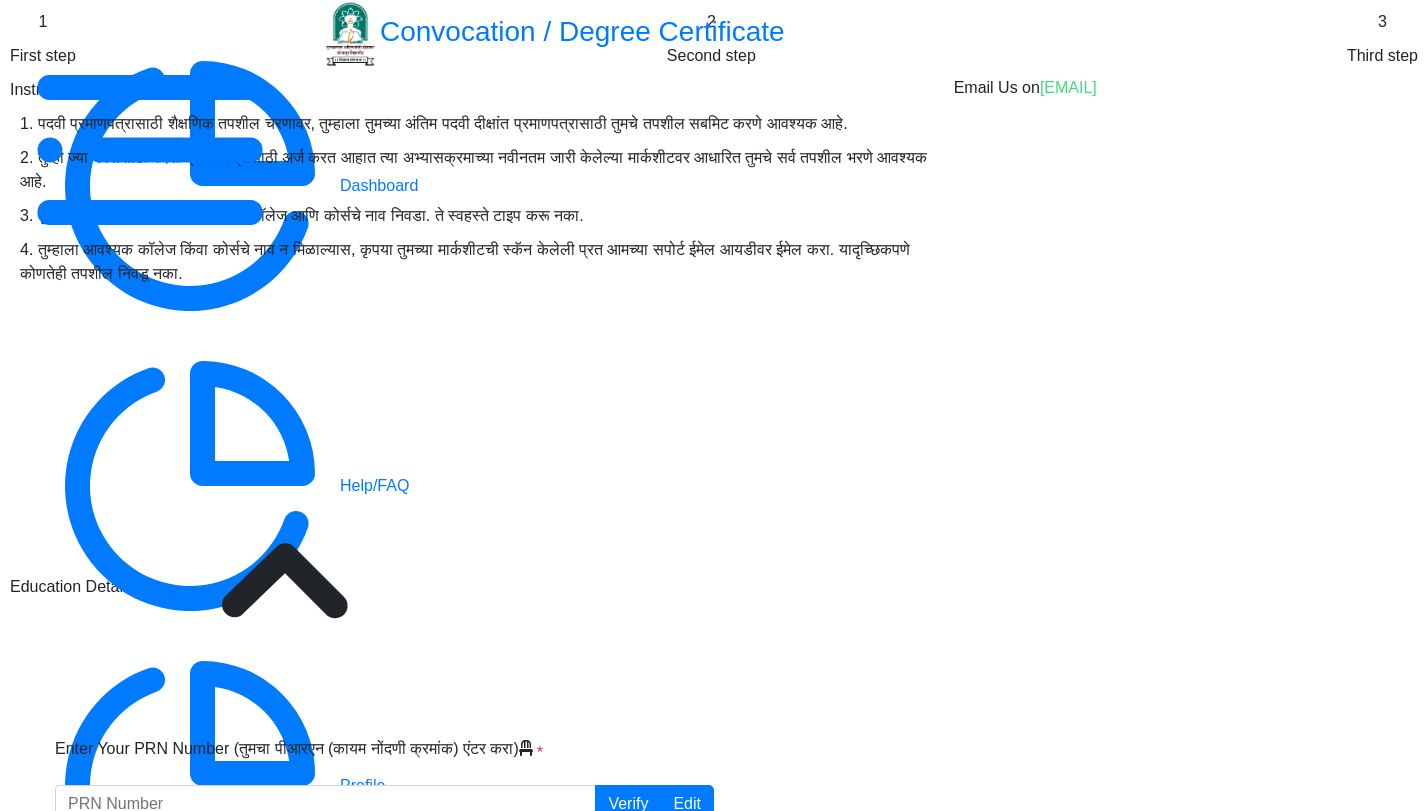 scroll, scrollTop: 0, scrollLeft: 0, axis: both 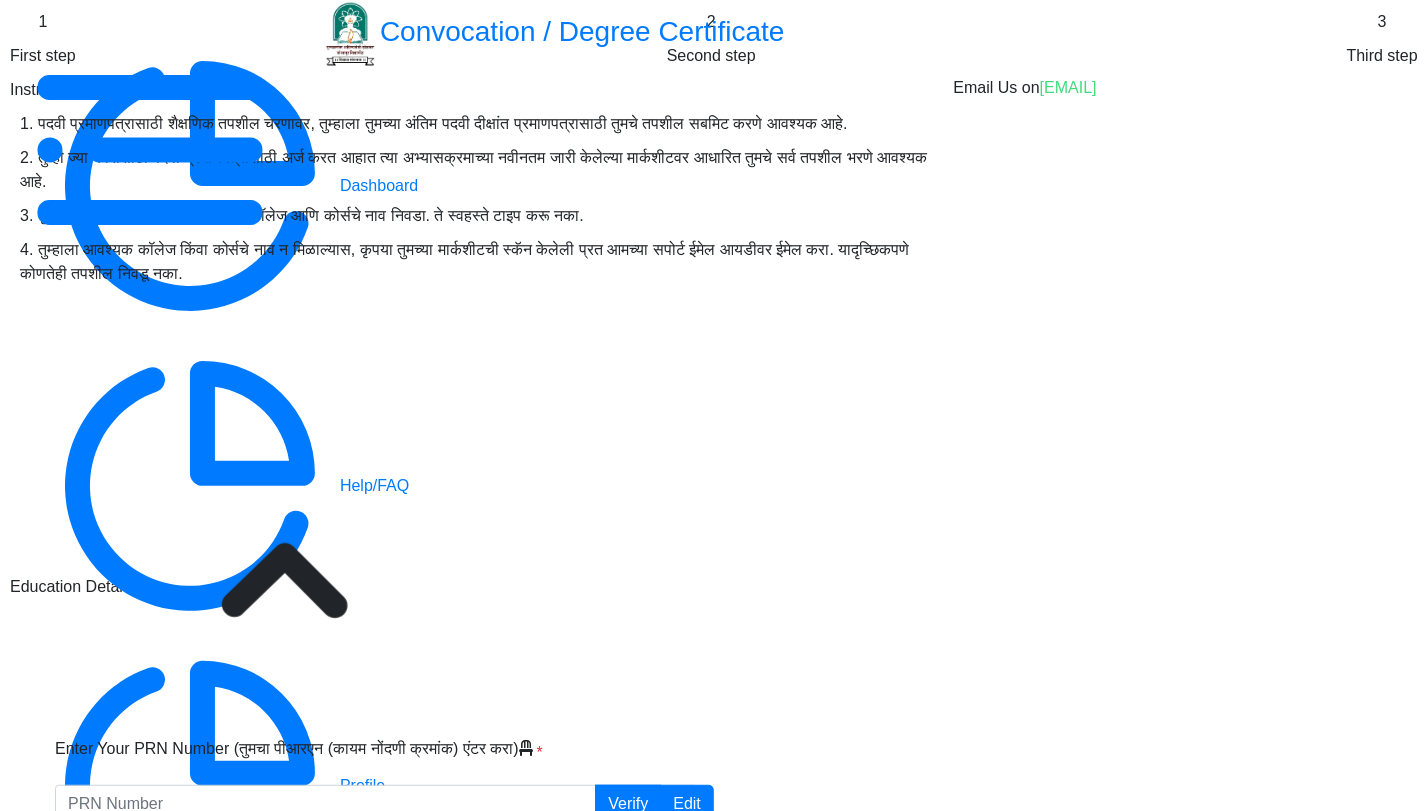 click on "Select Course Name PhD" at bounding box center (208, 1108) 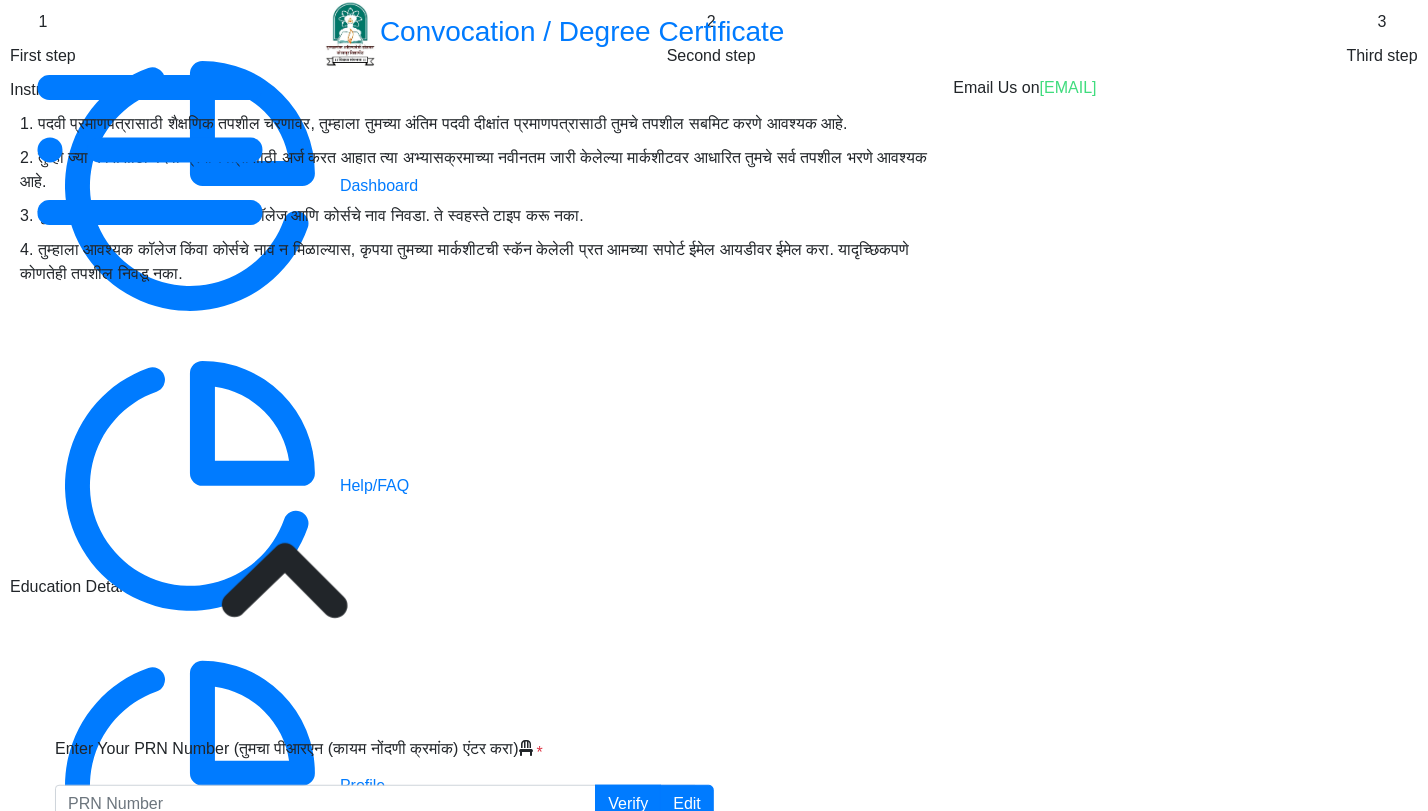 scroll, scrollTop: 648, scrollLeft: 0, axis: vertical 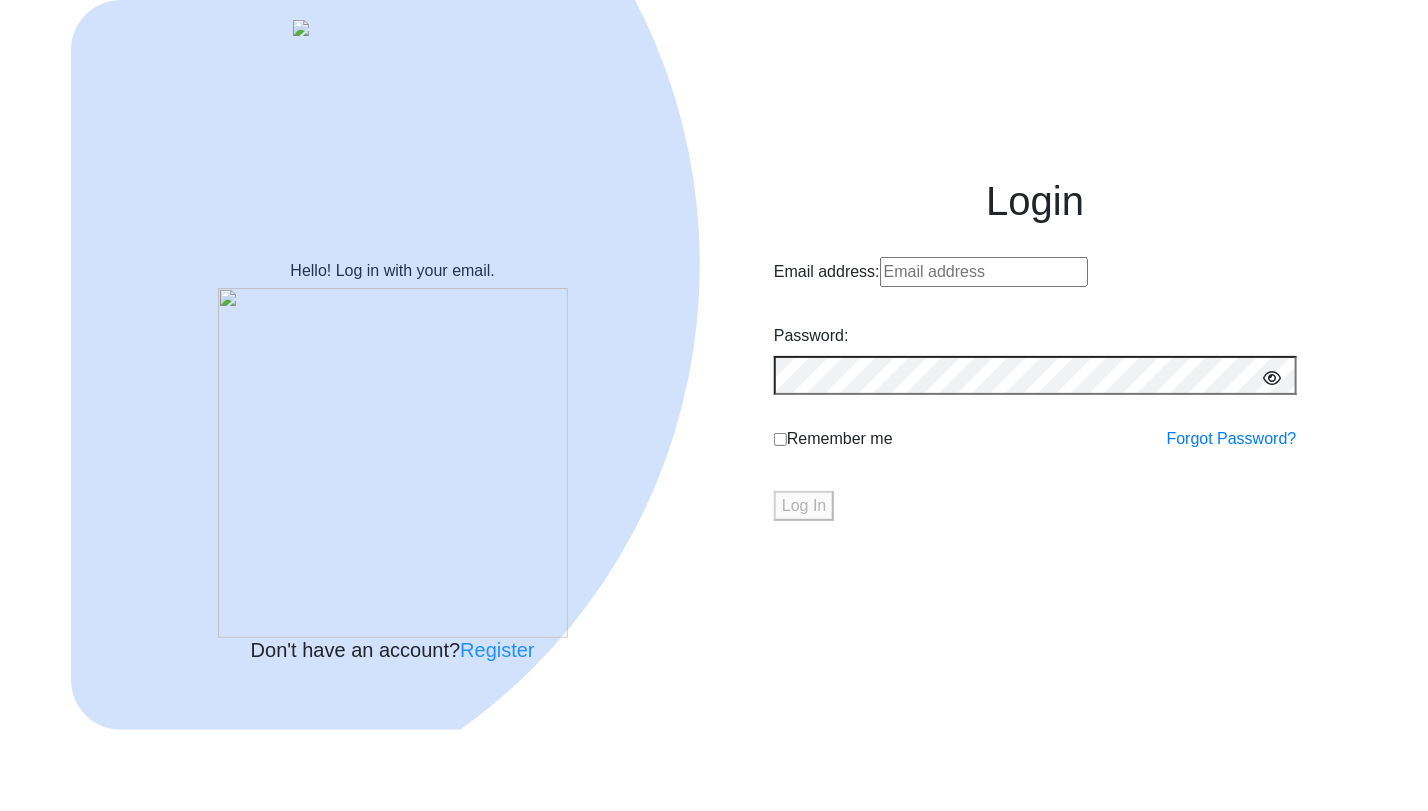 type on "[USERNAME]@[DOMAIN]" 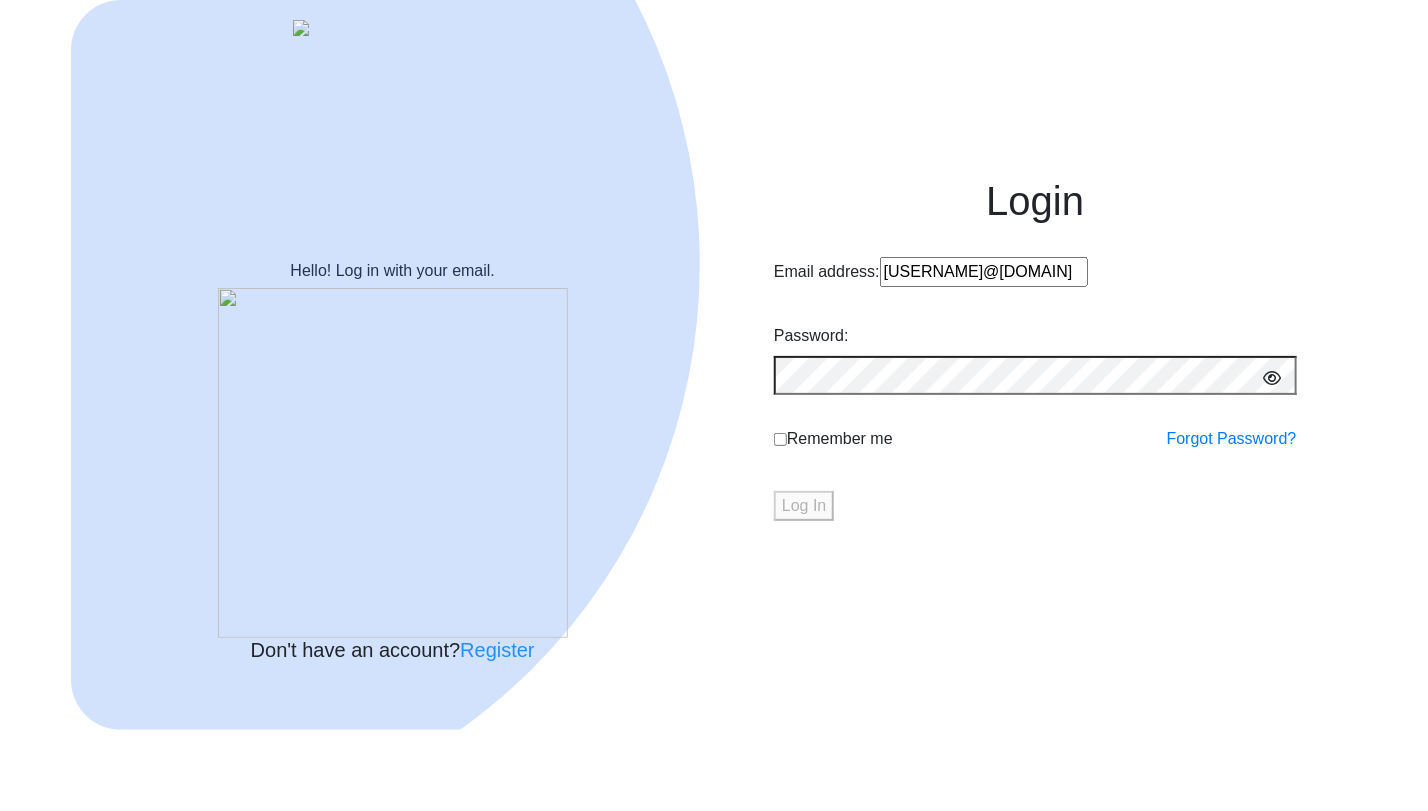 click on "Log In" at bounding box center [804, 506] 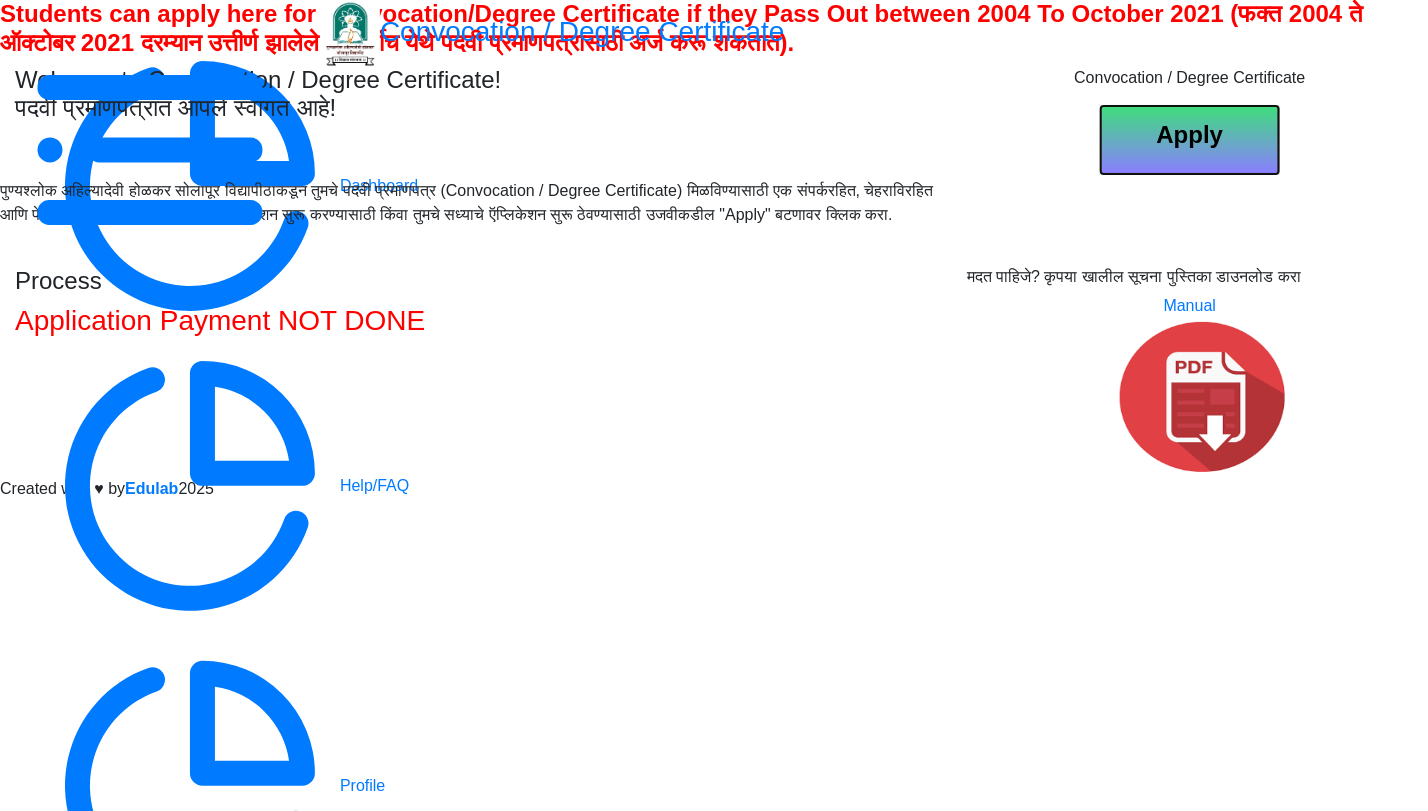 click on "Apply" at bounding box center [1190, 134] 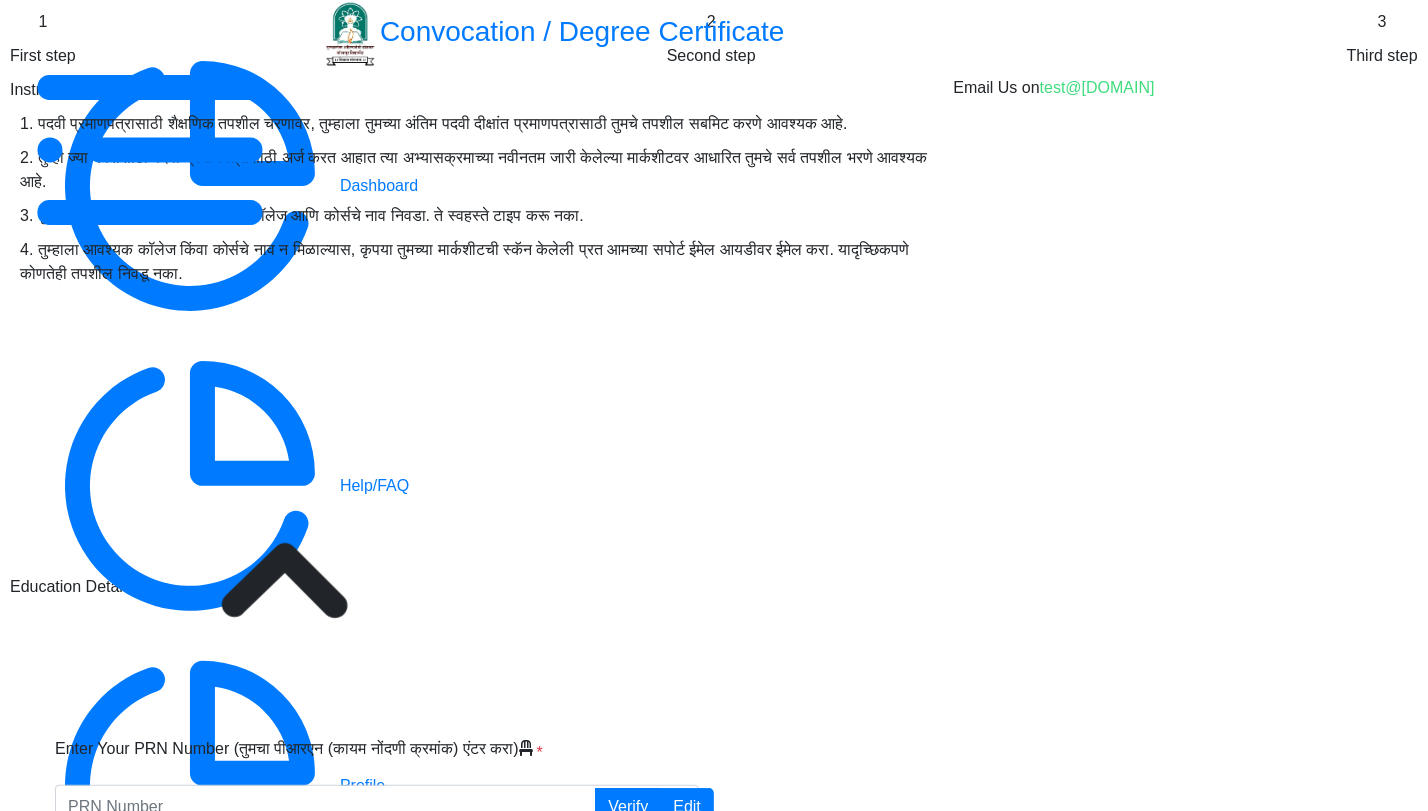scroll, scrollTop: 369, scrollLeft: 0, axis: vertical 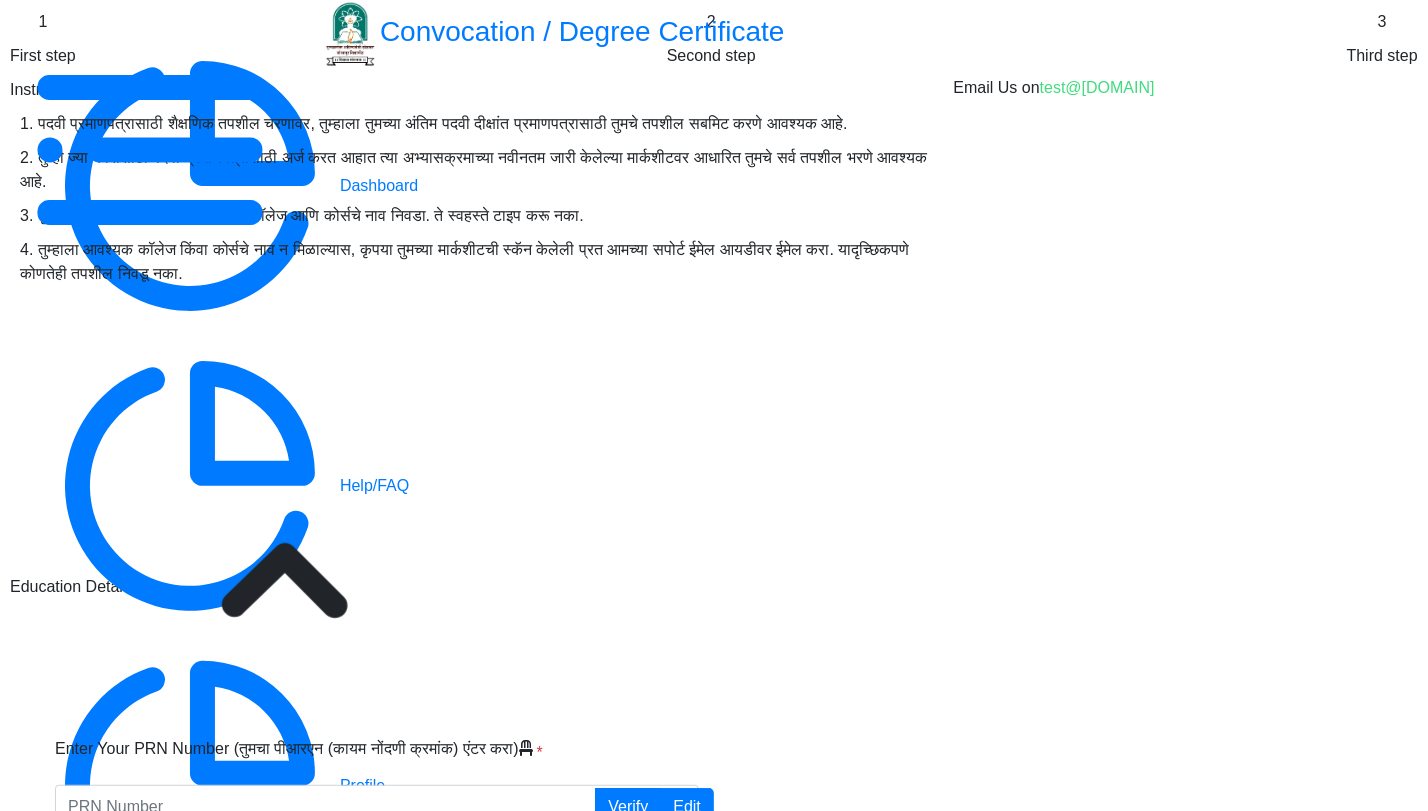 click on "Select College Name A.G.Patil Institute of Technology A.R.Burla Mahila Varishtha Mahavidyalaya Akshar Multipurpose Social Trust's Ascent College Ardhanari Nateshwar Mahavidyalaya, [CITY] Ardhnari Nateshwar Mahavidyalaya Arts and Commerce College Arts and Commerce College (ACCM) ASCENT College,[CITY] B. P. Sulakhe Commerce College B.C.A., B.B.A. and B.C.S. College B.P. Sulakhe Commerce College , Barshi Babanrao Shinde Shikshan Shastra Mahavidyalaya, Bairagwadi Baburao Patil College of Arts and Science Baliramdada Bansode Shikshanshastra Mahavidyalaya Baliramdada Bansode Shikshanshastra Mahavidyalaya Chale Pandharpur Bhagwant Institute Of Technology Bhai Chhannusingh Chandele College of Social Work Bharat Mahavidyalaya Bharat Mahavidyalaya, Jeur(C.Rly) Bharatratna Indira Gandhi College of Engineering Brahmdevdada Mane Institute of Technology Bramhadevdada Mane Institute of Technology,  Belati. C.B.Khedgi's Basweshwar Science,Raja Vijaysinh Commerce, Raja Jaysinh Arts College, Akkalkot College of Education" at bounding box center (208, 1024) 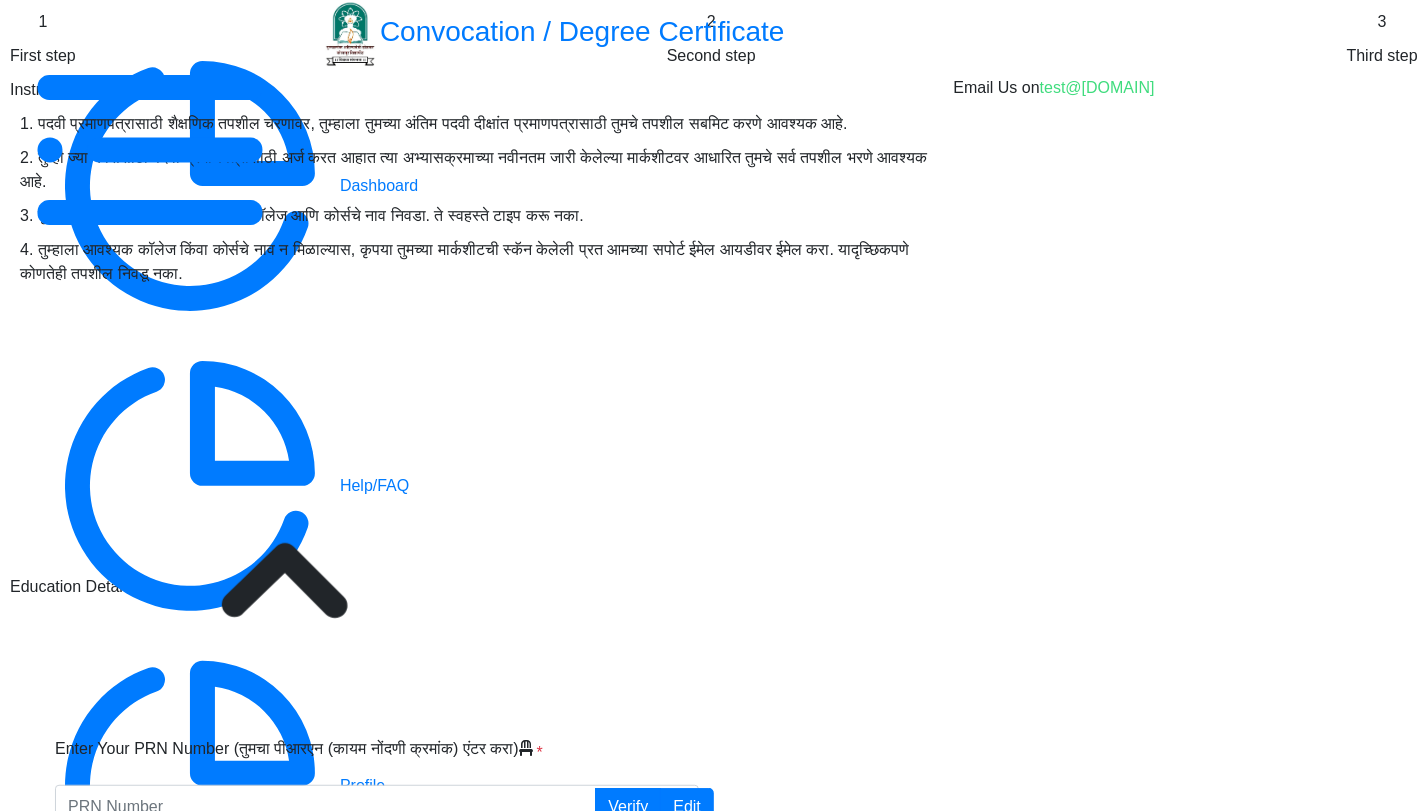 click on "Enter Your PRN Number (तुमचा पीआरएन (कायम नोंदणी क्रमांक) एंटर करा)   * Verify Edit Student Type (विद्यार्थी प्रकार)    * Select Student Type Regular External College Name (कॉलेजचे नाव)    * Select College Name A.G.Patil Institute of Technology A.R.Burla Mahila Varishtha Mahavidyalaya Akshar Multipurpose Social Trust's Ascent College Ardhanari Nateshwar Mahavidyalaya, [CITY] Ardhnari Nateshwar Mahavidyalaya Arts and Commerce College Arts and Commerce College (ACCM) ASCENT College,[CITY] B. P. Sulakhe Commerce College B.C.A., B.B.A. and B.C.S. College B.P. Sulakhe Commerce College , Barshi Babanrao Shinde Shikshan Shastra Mahavidyalaya, Bairagwadi Baburao Patil College of Arts and Science Baliramdada Bansode Shikshanshastra Mahavidyalaya Baliramdada Bansode Shikshanshastra Mahavidyalaya Chale Pandharpur Bhagwant Institute Of Technology Bharat Mahavidyalaya College of Education * *" at bounding box center (714, 1271) 